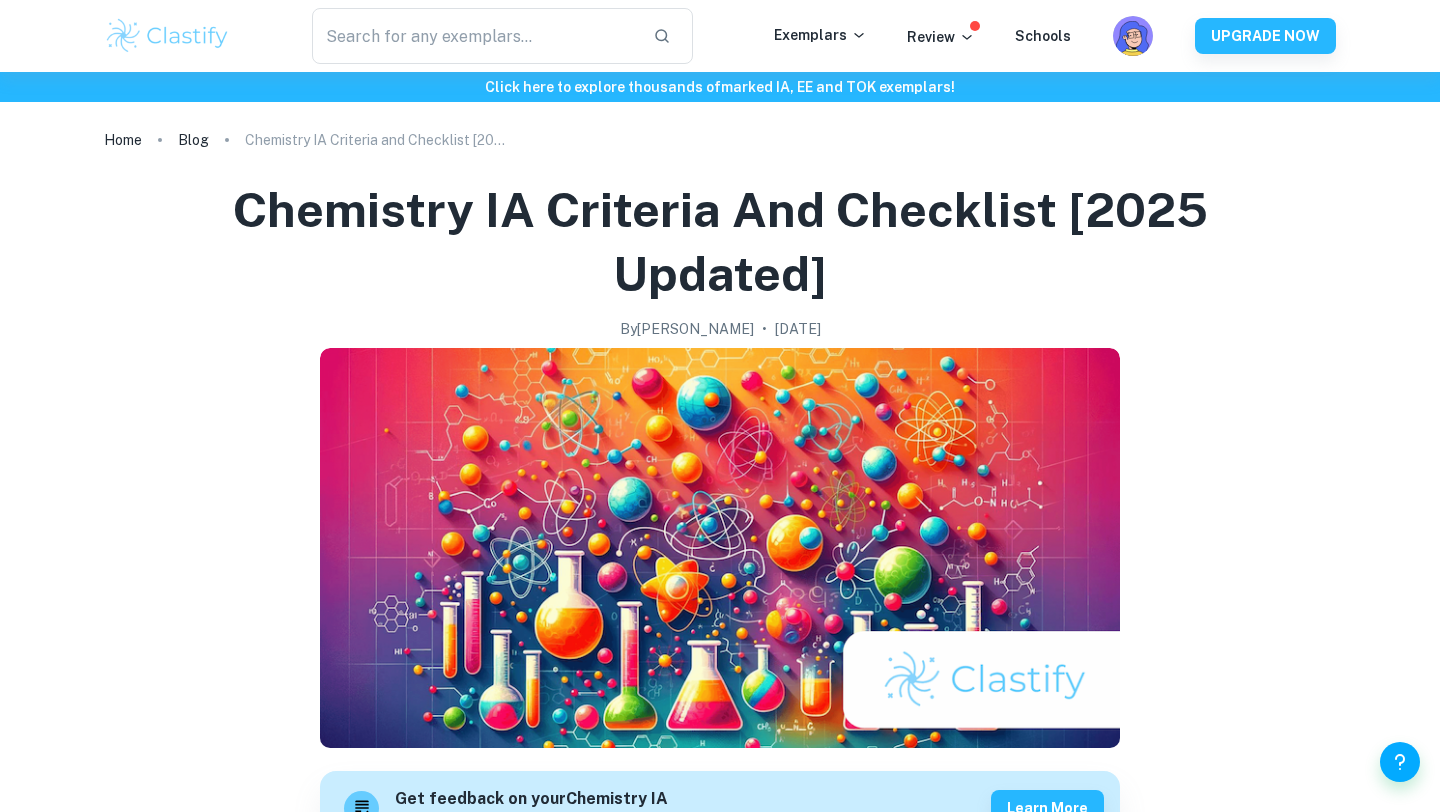 scroll, scrollTop: 1915, scrollLeft: 0, axis: vertical 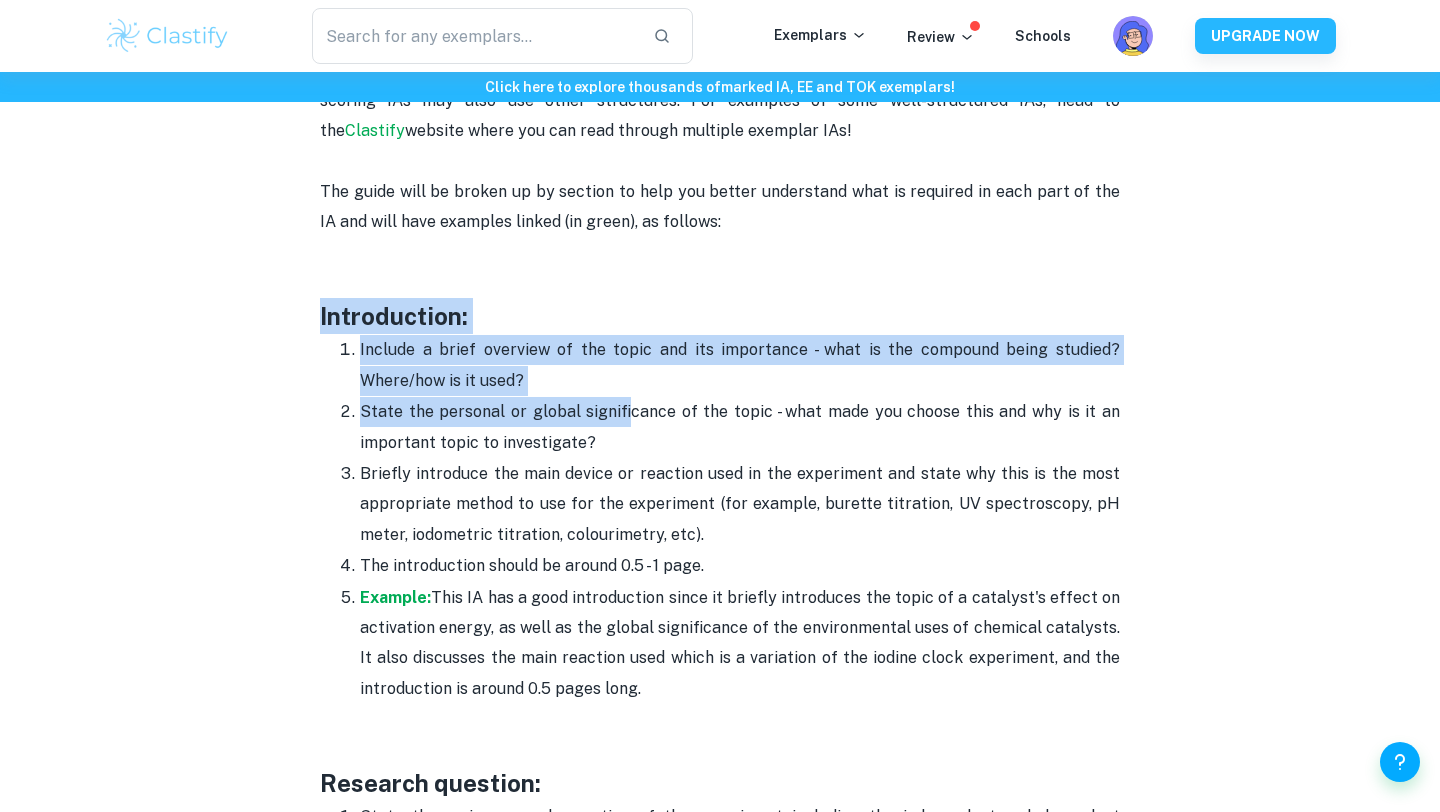 drag, startPoint x: 627, startPoint y: 422, endPoint x: 548, endPoint y: 285, distance: 158.14551 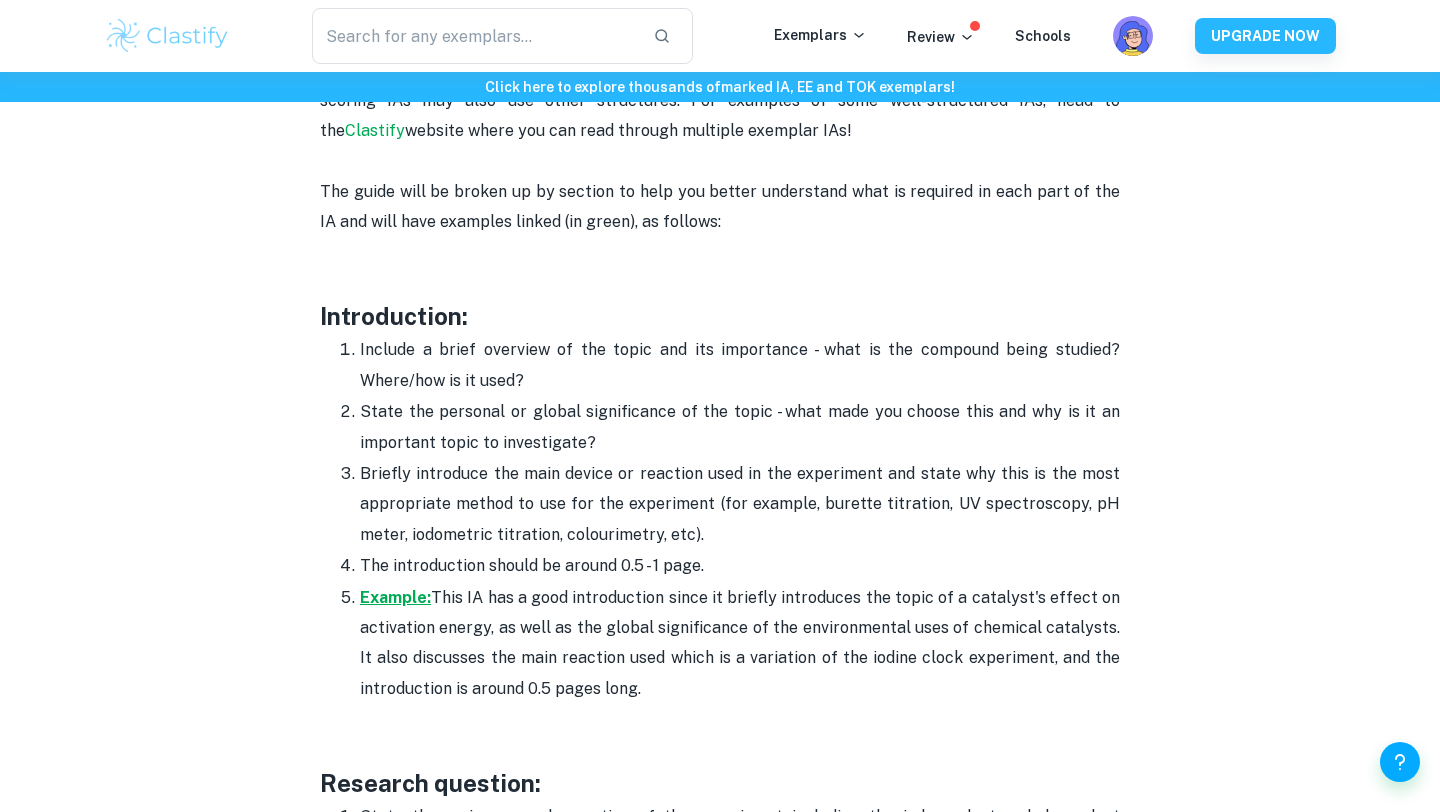 click on "Example:" at bounding box center [395, 597] 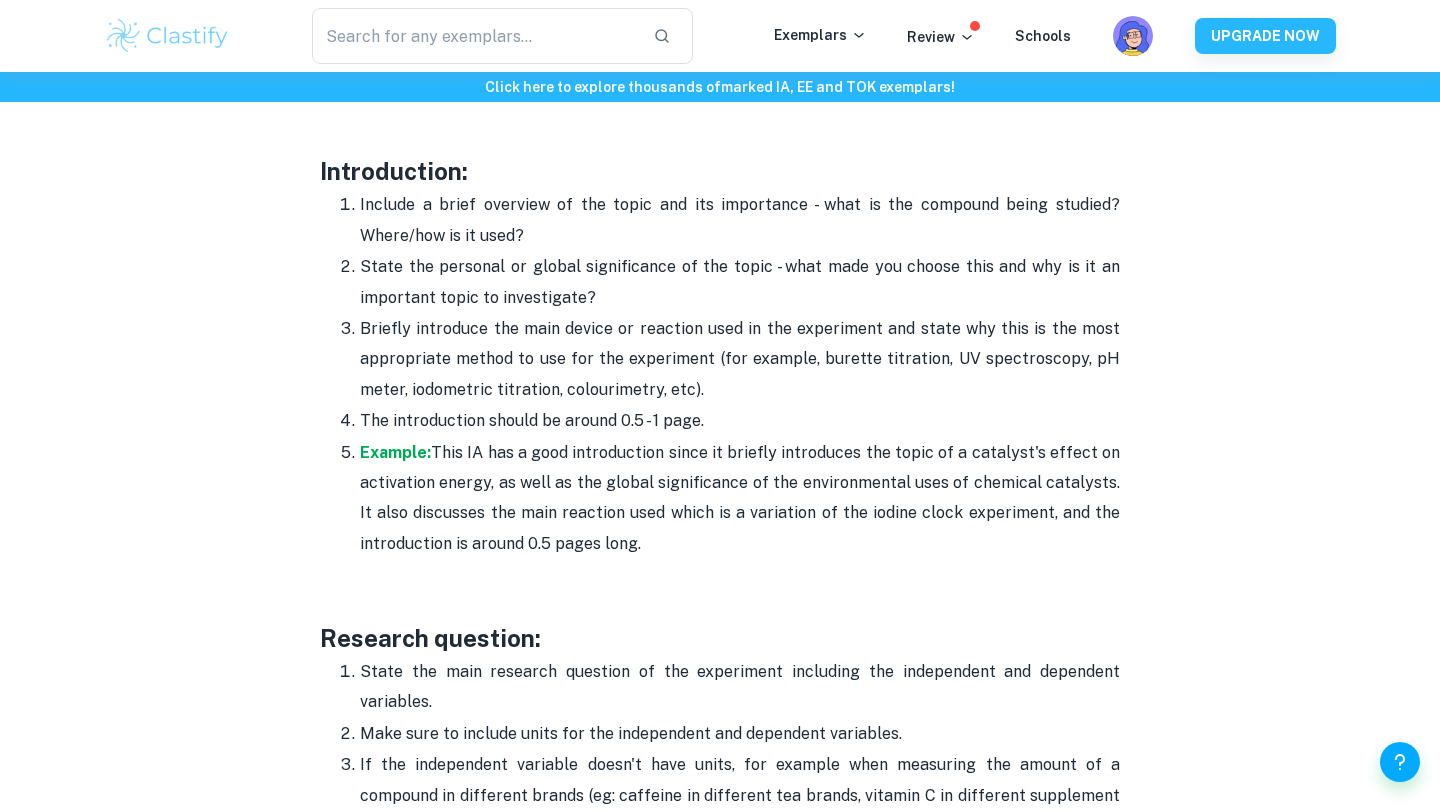 scroll, scrollTop: 1692, scrollLeft: 0, axis: vertical 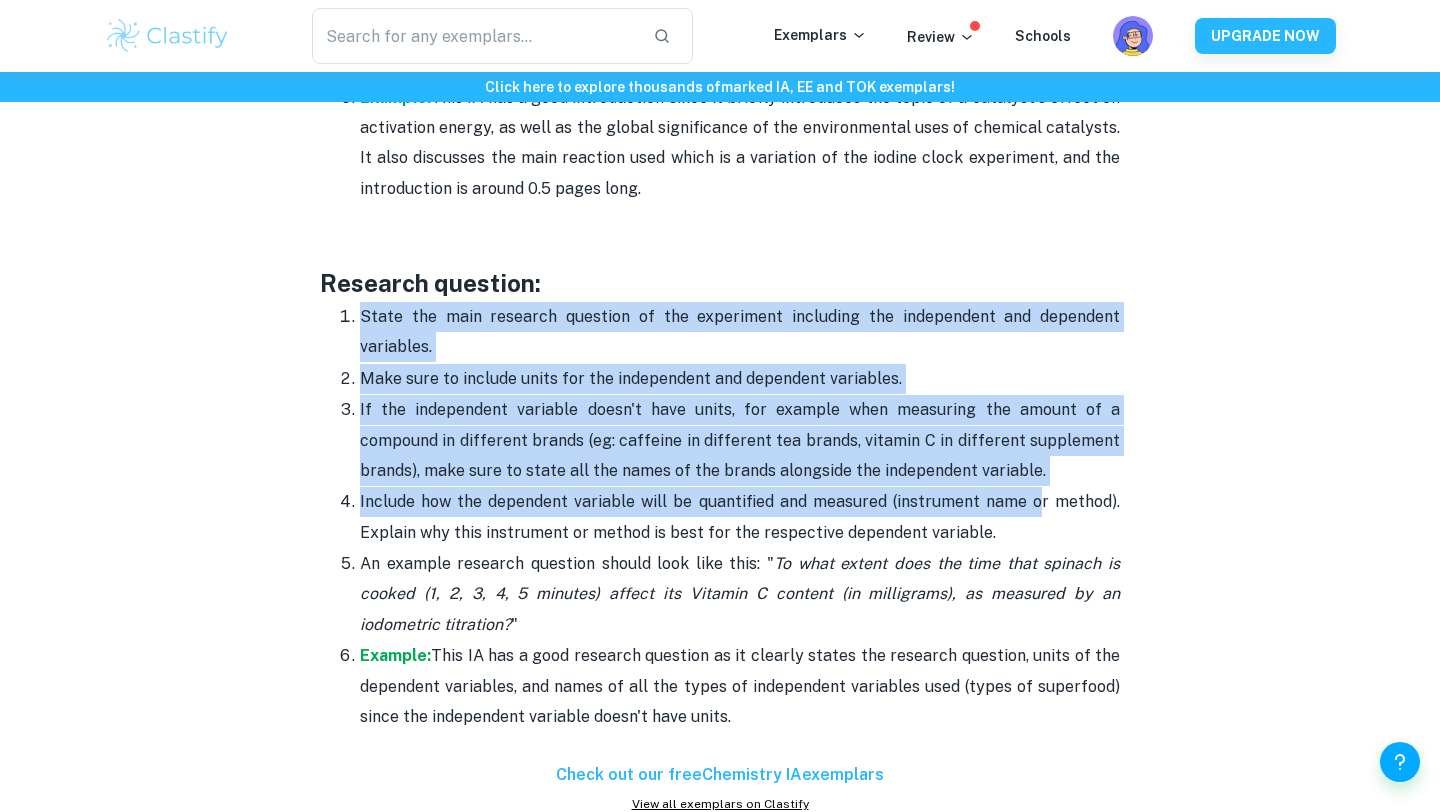 drag, startPoint x: 356, startPoint y: 310, endPoint x: 1034, endPoint y: 506, distance: 705.762 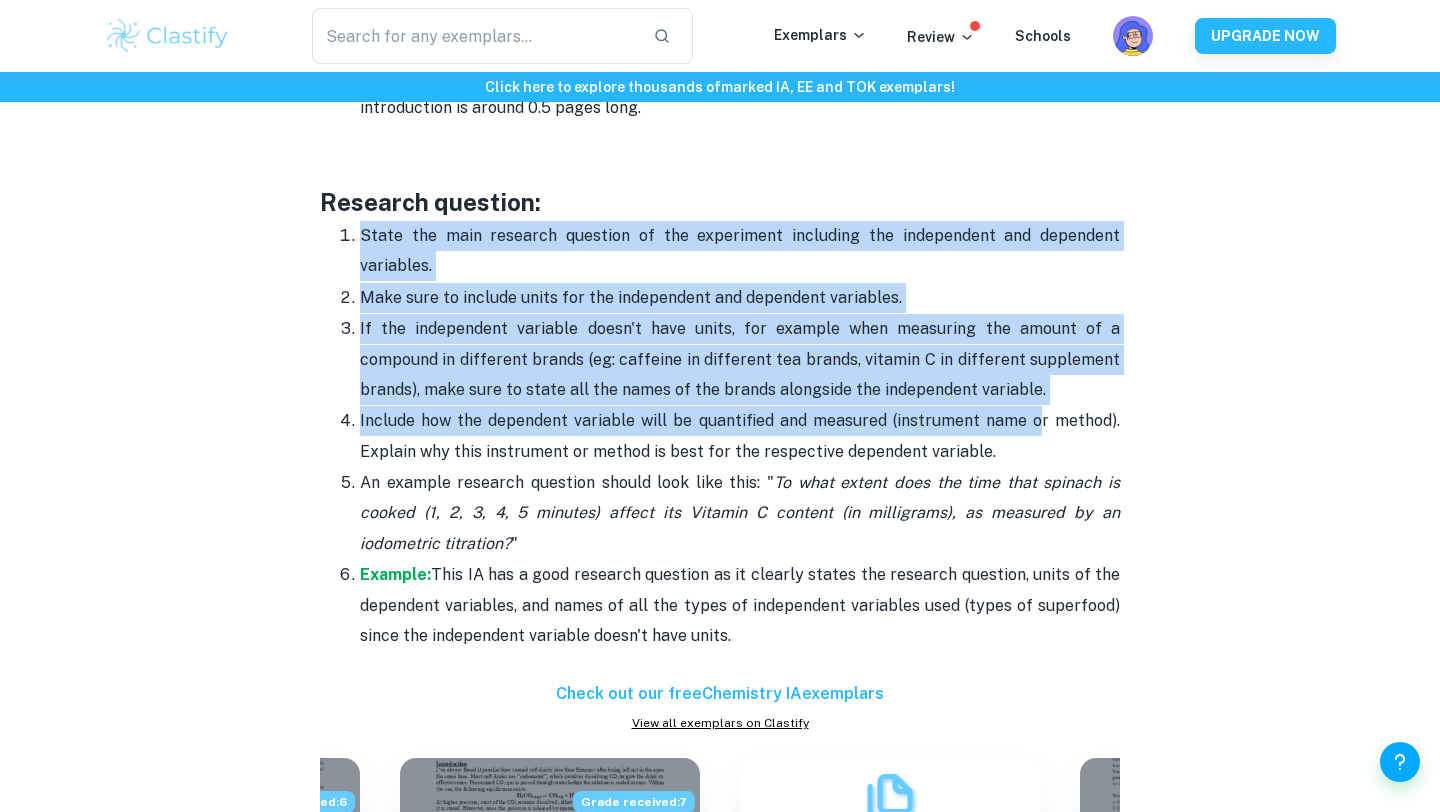 scroll, scrollTop: 1714, scrollLeft: 0, axis: vertical 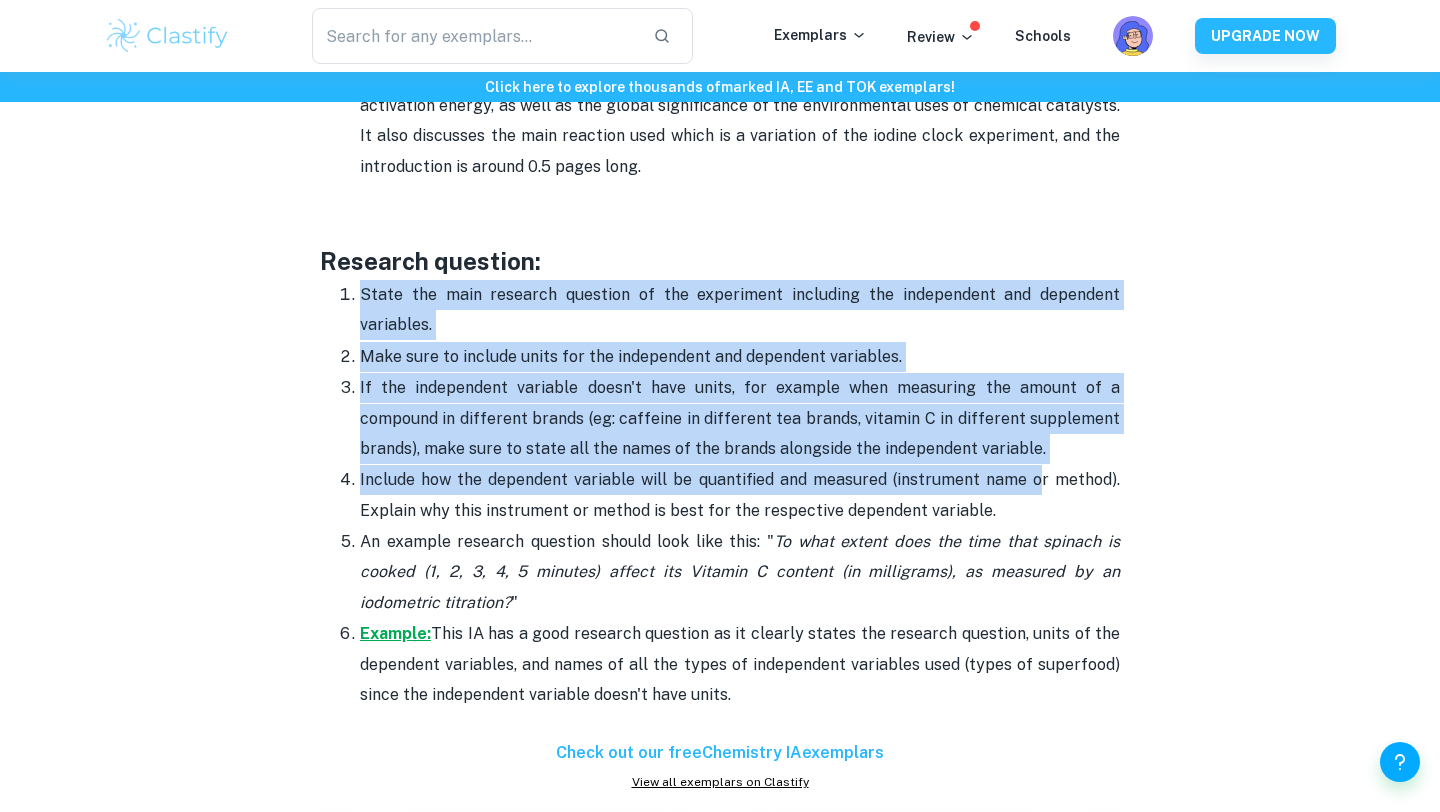 click on "Example:" at bounding box center [395, 633] 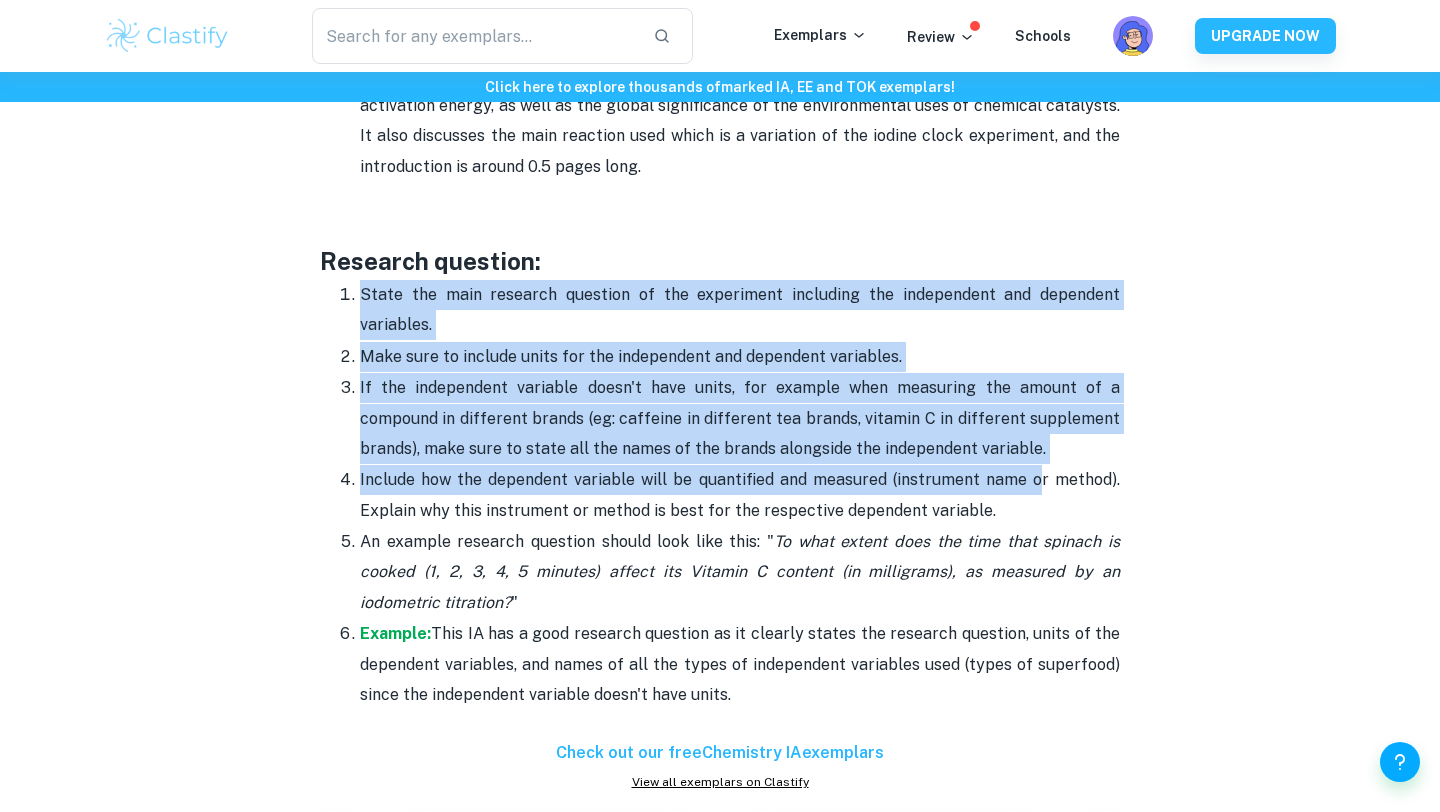 click on "If the independent variable doesn't have units, for example when measuring the amount of a compound in different brands (eg: caffeine in different tea brands, vitamin C in different supplement brands), make sure to state all the names of the brands alongside the independent variable." at bounding box center [740, 418] 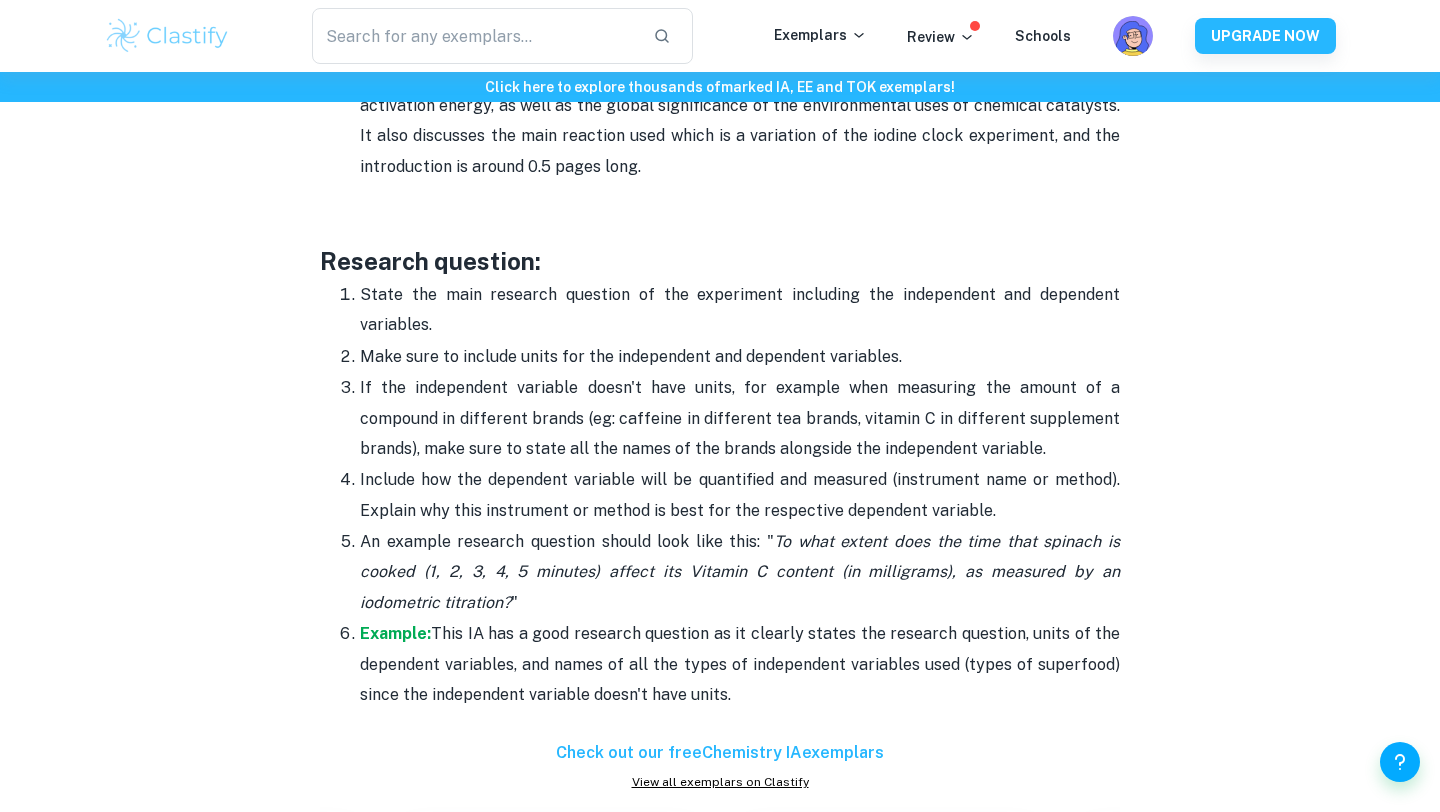 drag, startPoint x: 356, startPoint y: 291, endPoint x: 1016, endPoint y: 354, distance: 663 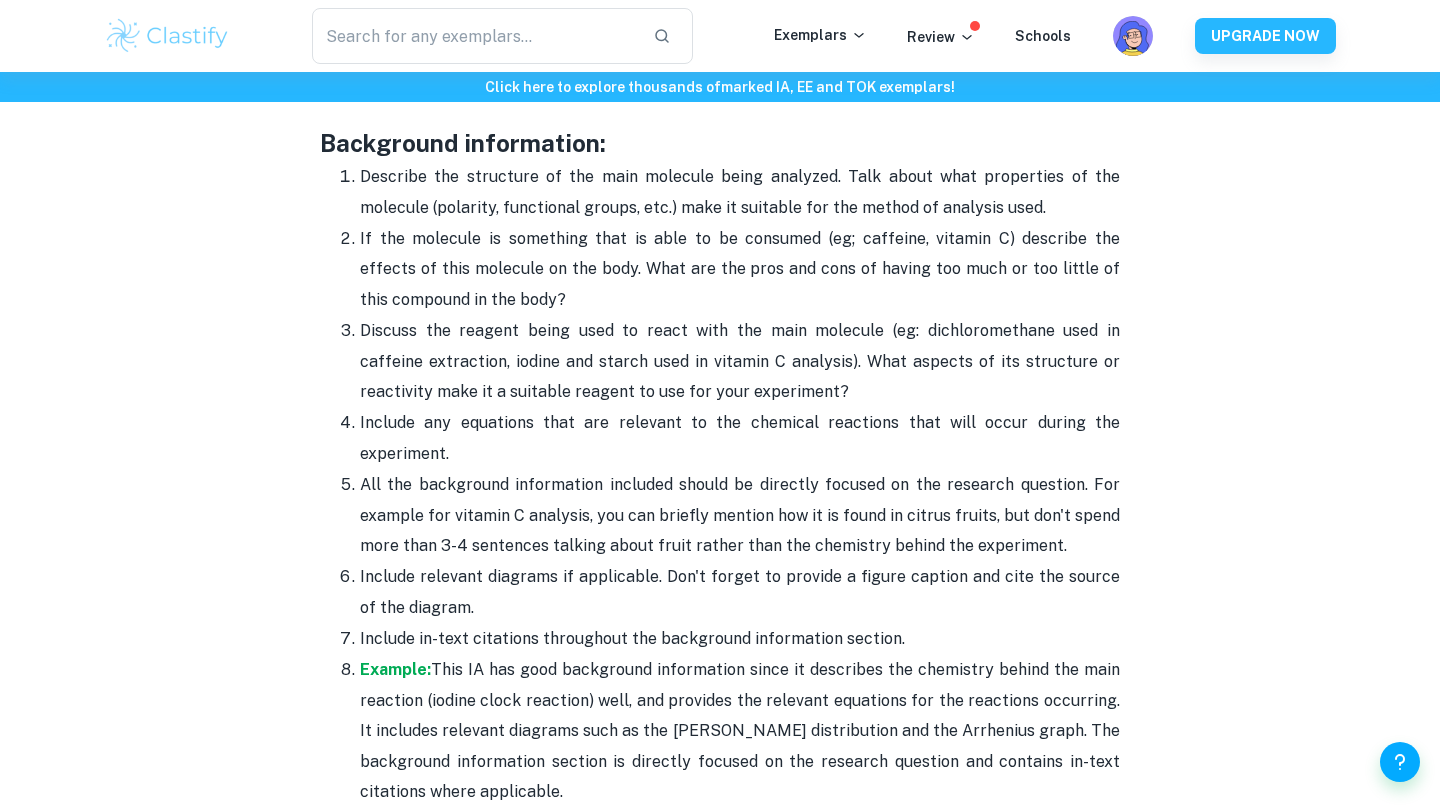 scroll, scrollTop: 2685, scrollLeft: 0, axis: vertical 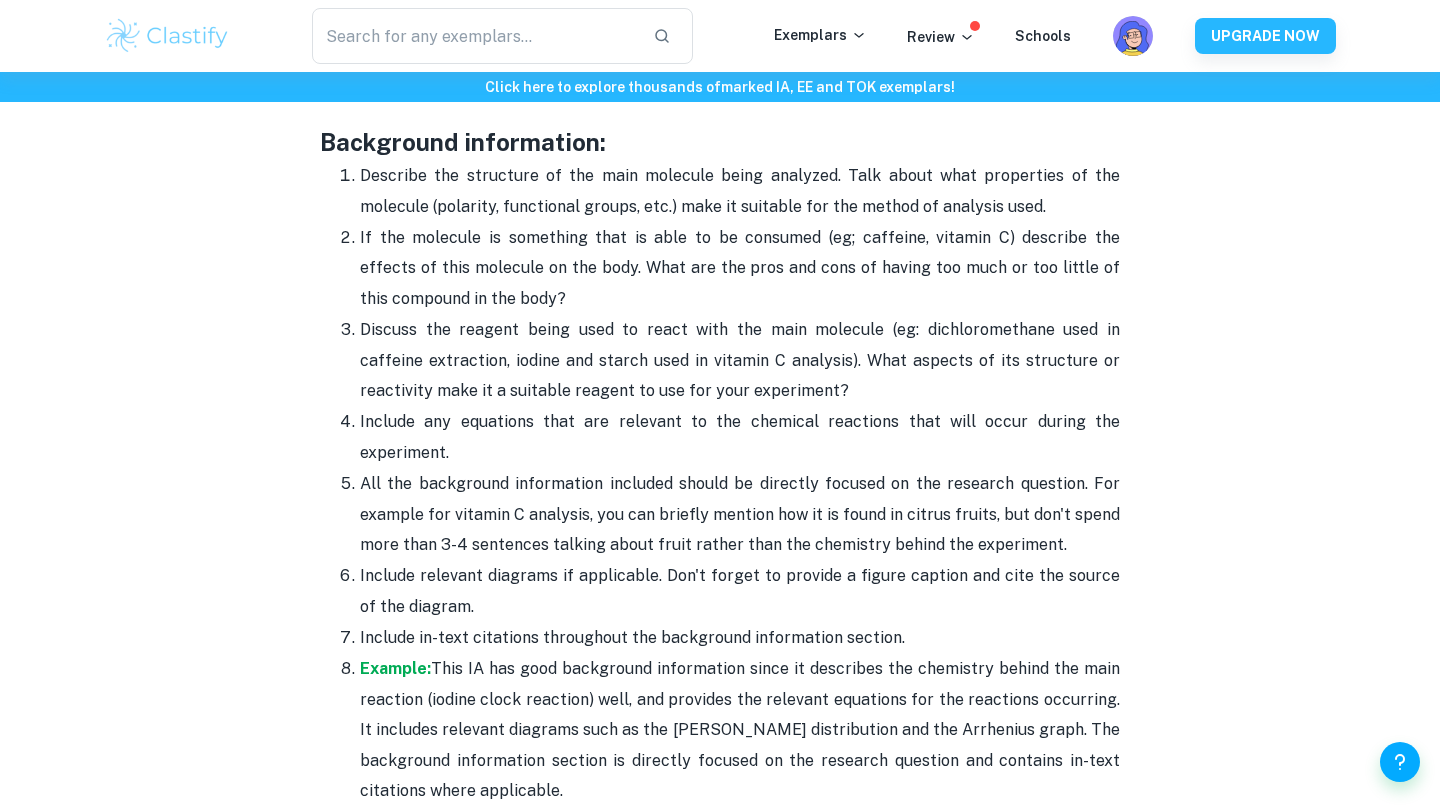 drag, startPoint x: 351, startPoint y: 169, endPoint x: 1096, endPoint y: 782, distance: 964.7767 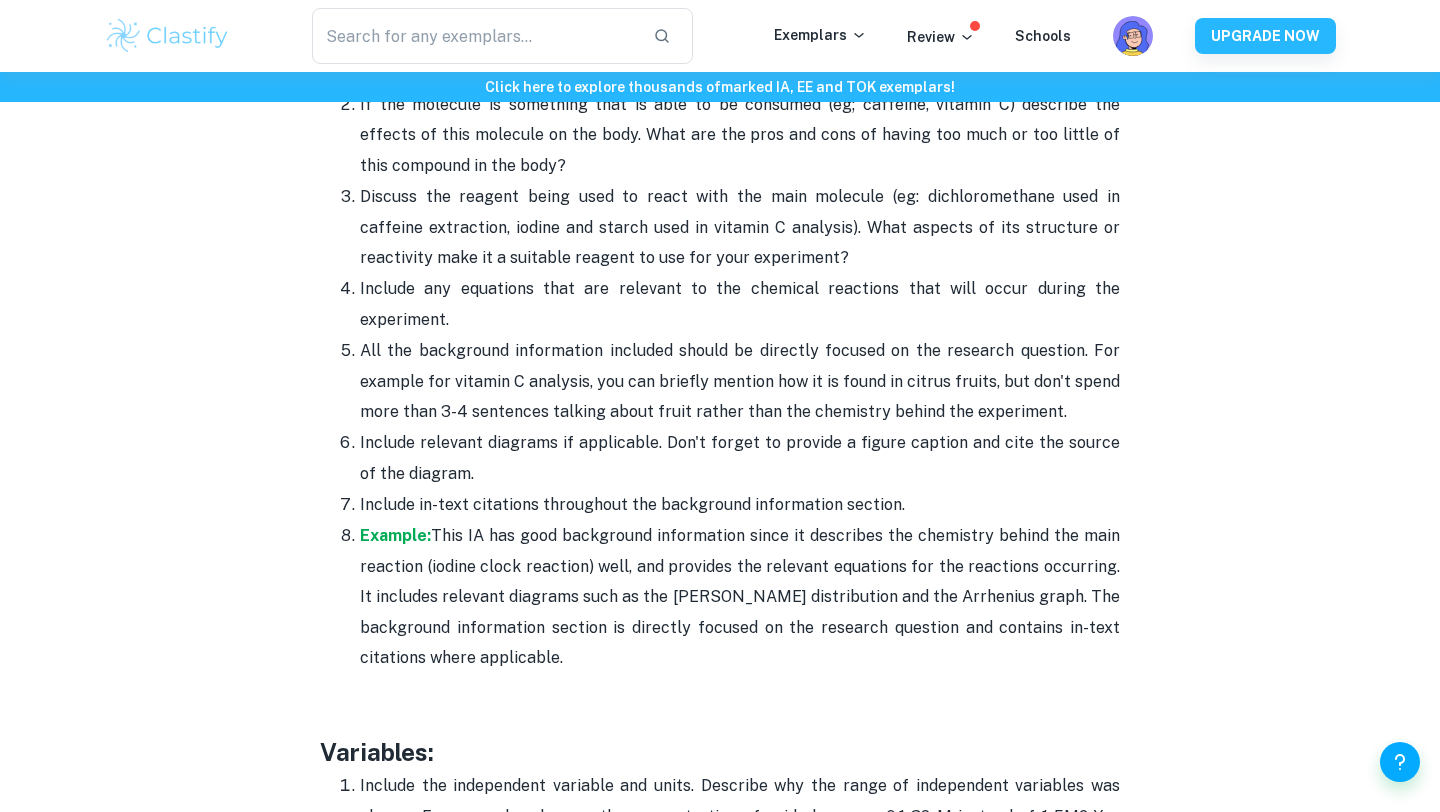 scroll, scrollTop: 2866, scrollLeft: 0, axis: vertical 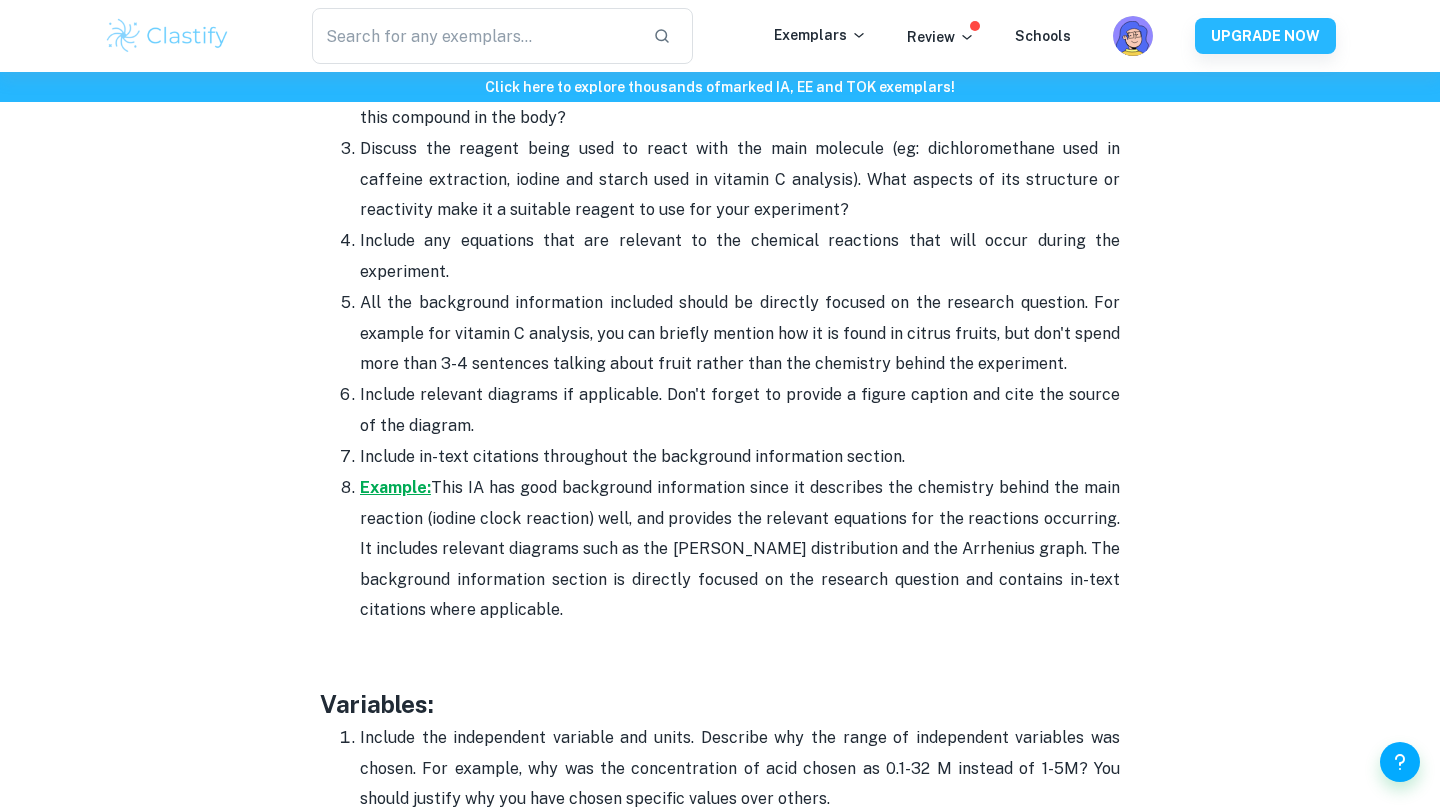 click on "Example:" at bounding box center (395, 487) 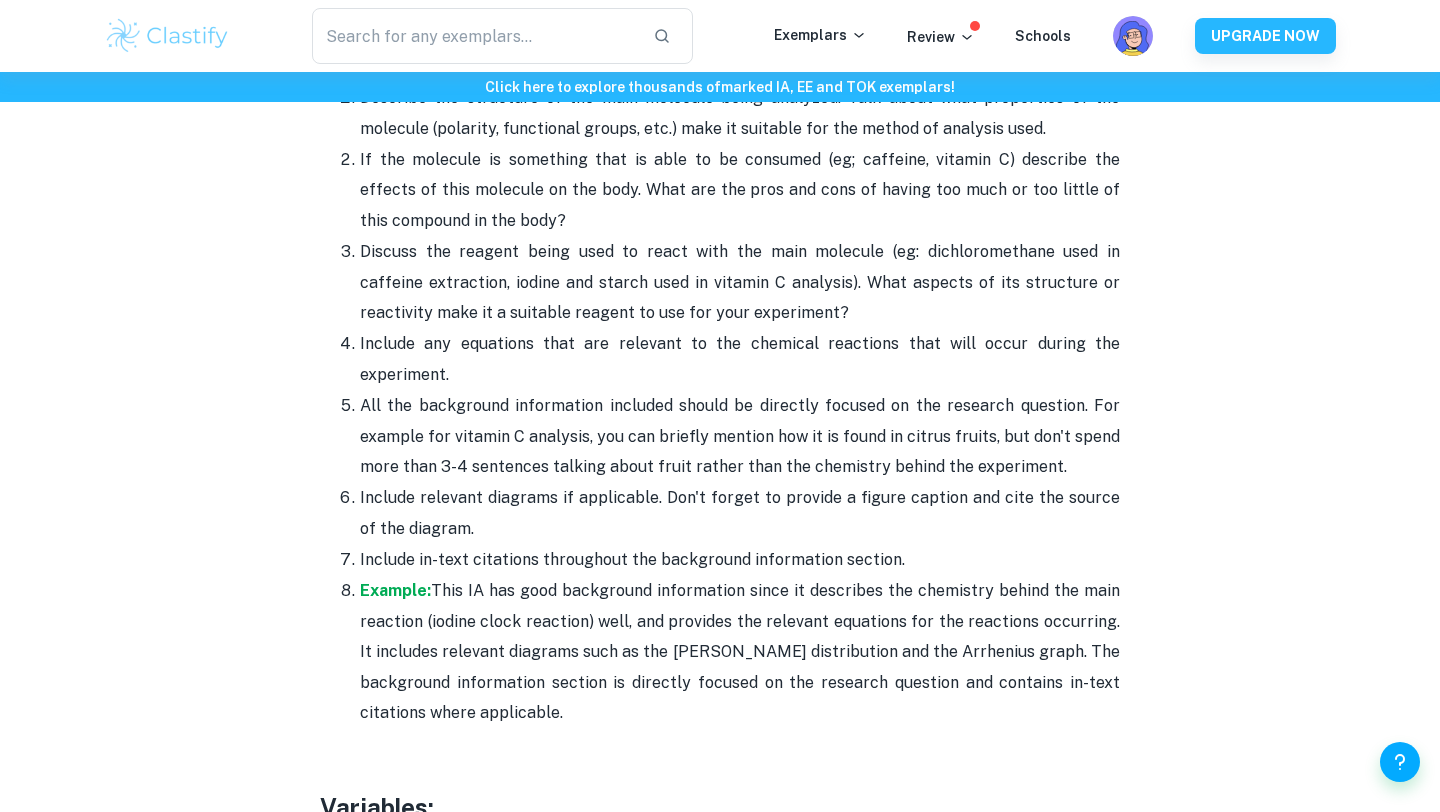 scroll, scrollTop: 2761, scrollLeft: 0, axis: vertical 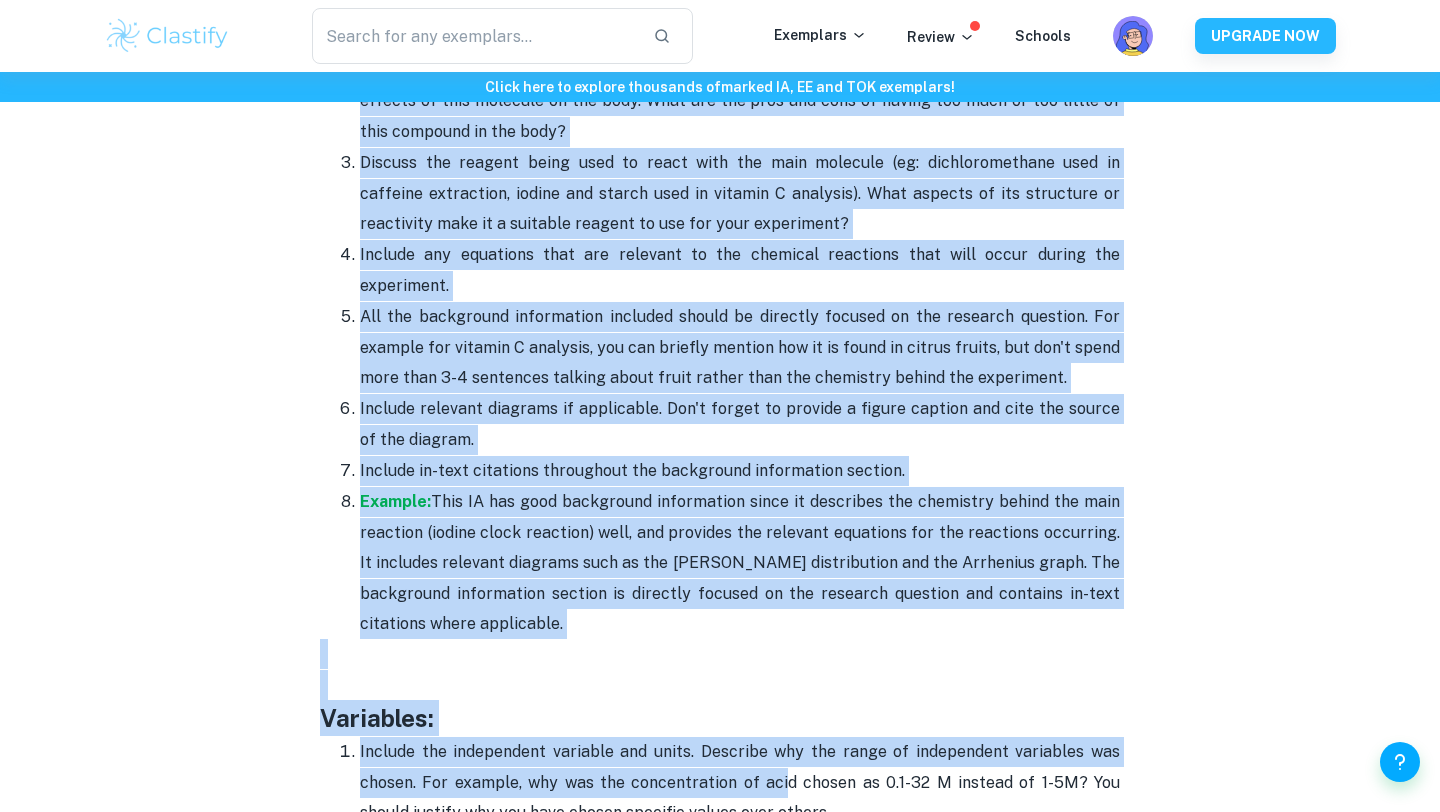 drag, startPoint x: 337, startPoint y: 342, endPoint x: 758, endPoint y: 636, distance: 513.4949 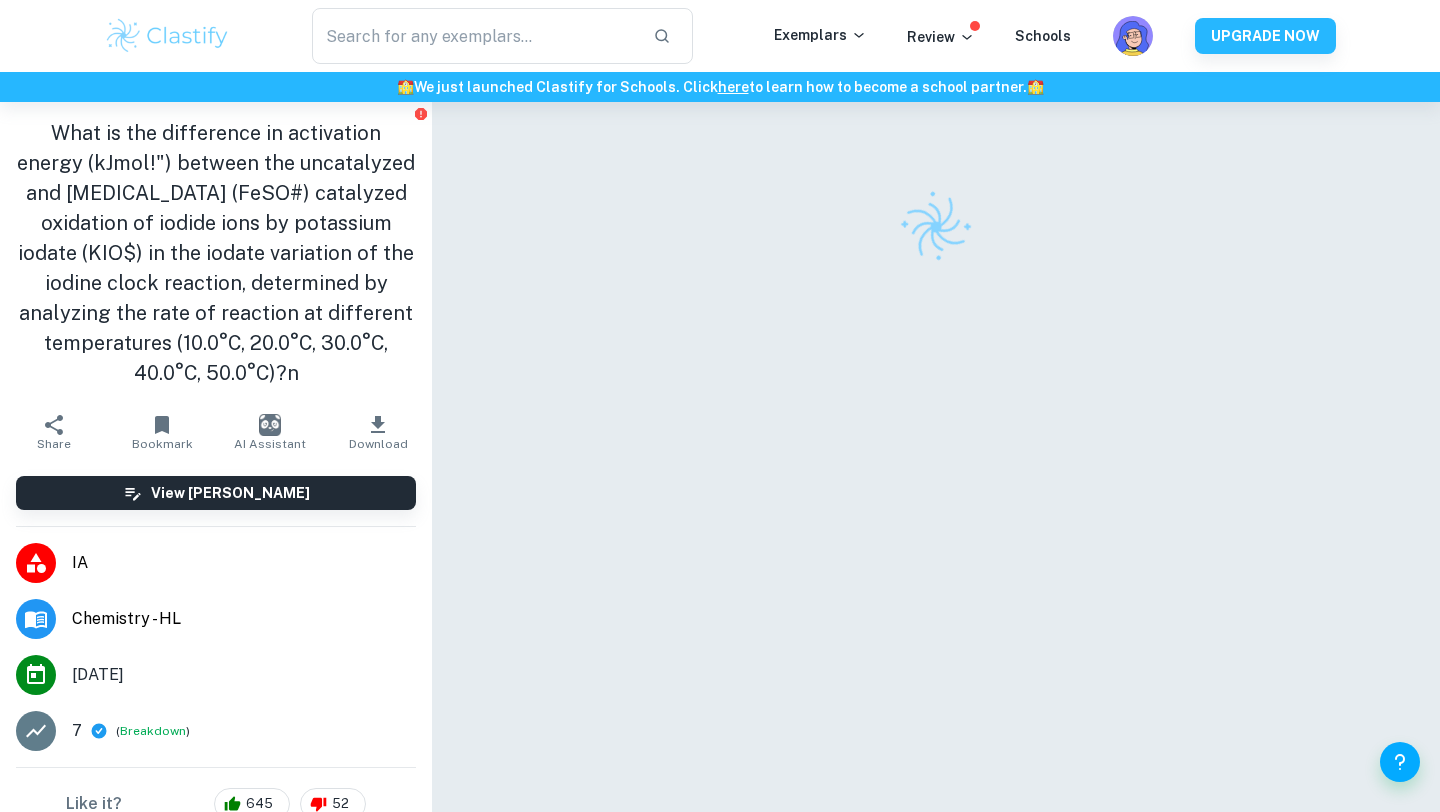 scroll, scrollTop: 0, scrollLeft: 0, axis: both 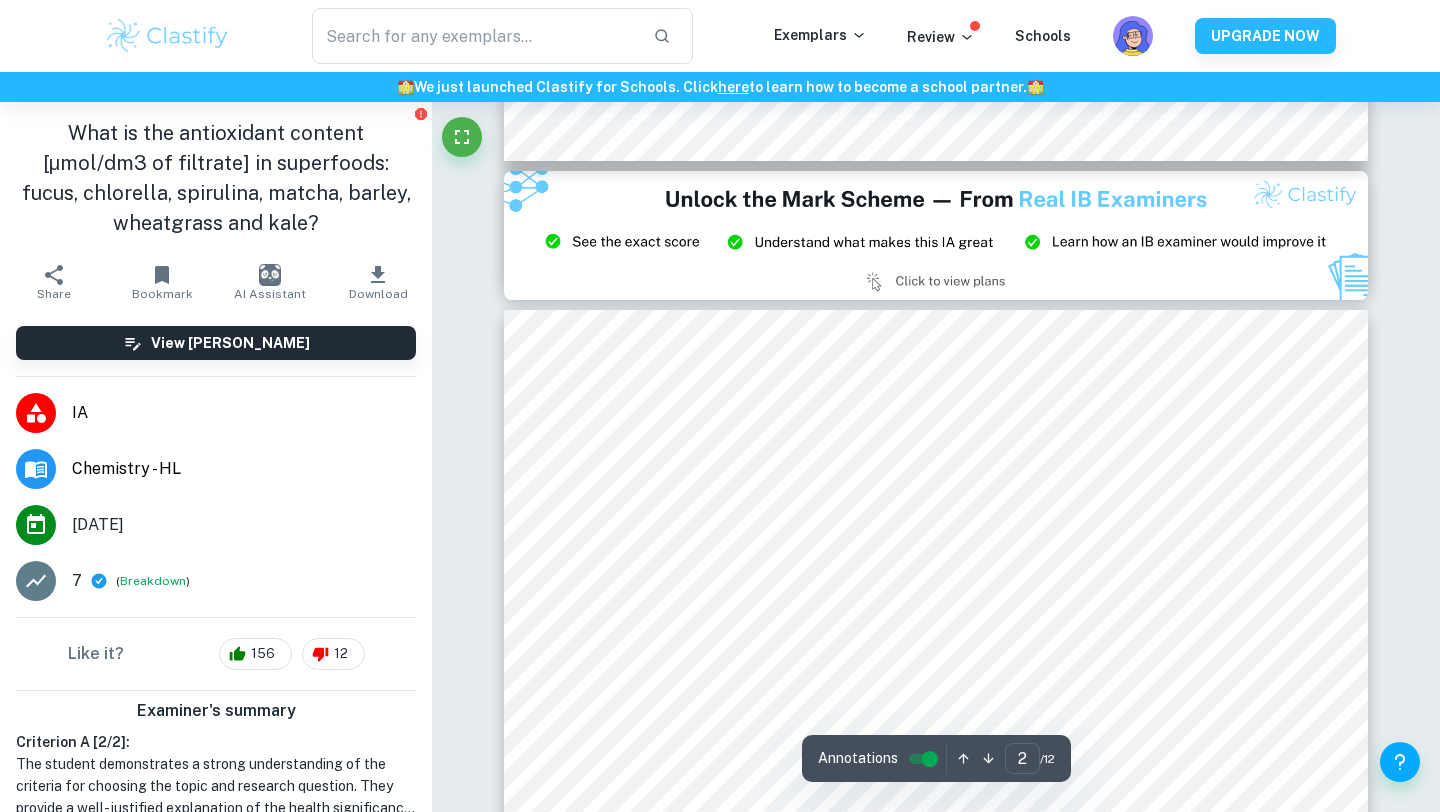 type on "3" 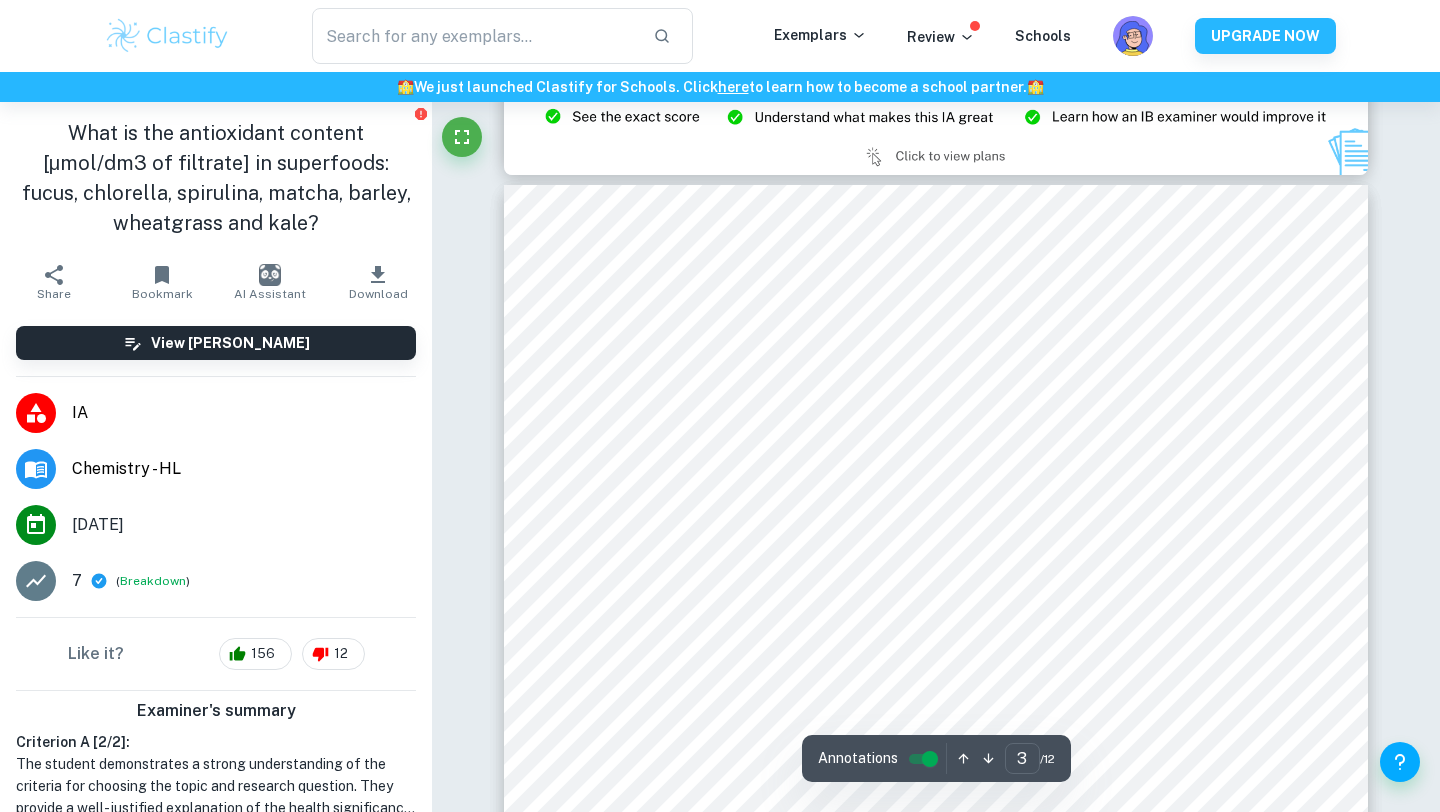 scroll, scrollTop: 2854, scrollLeft: 0, axis: vertical 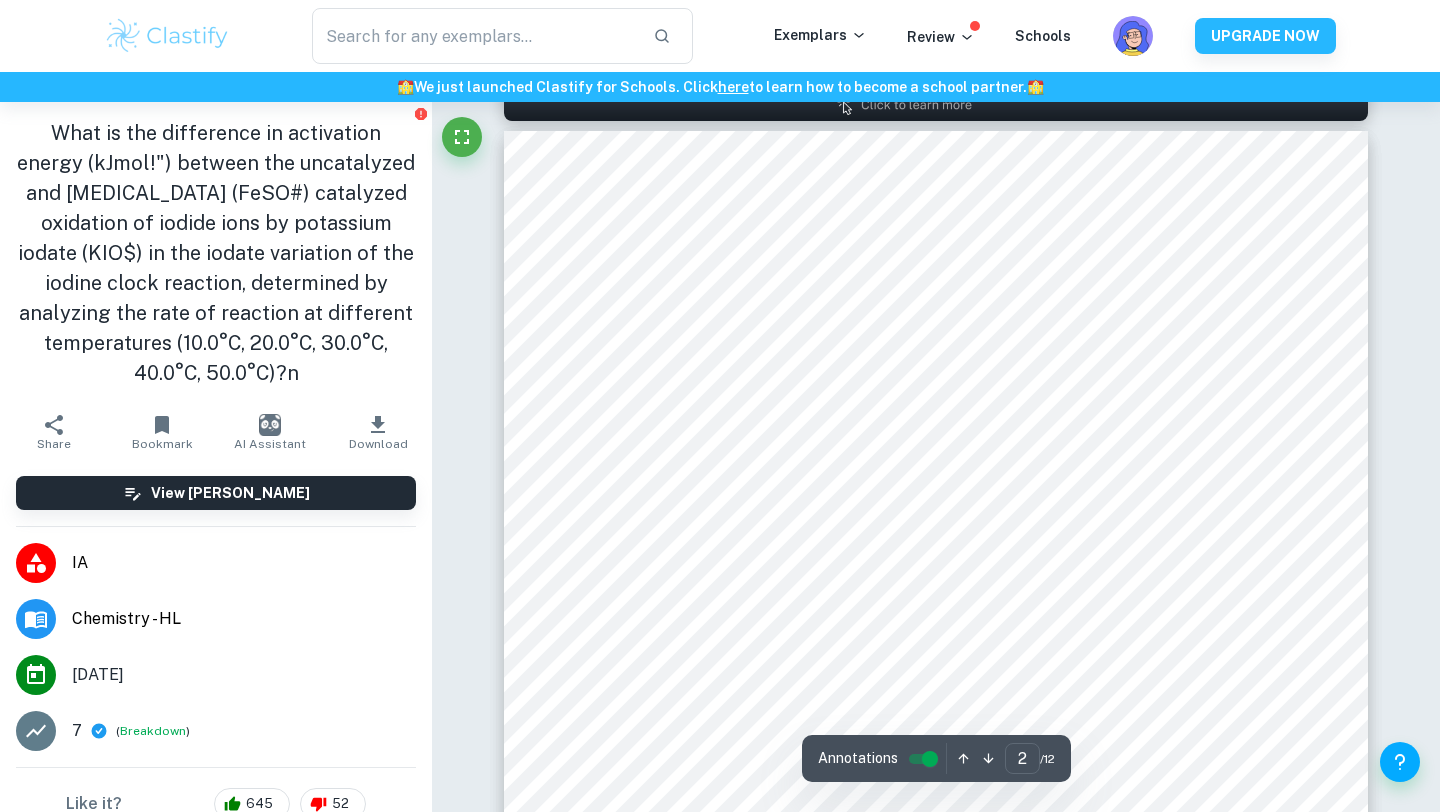 type on "1" 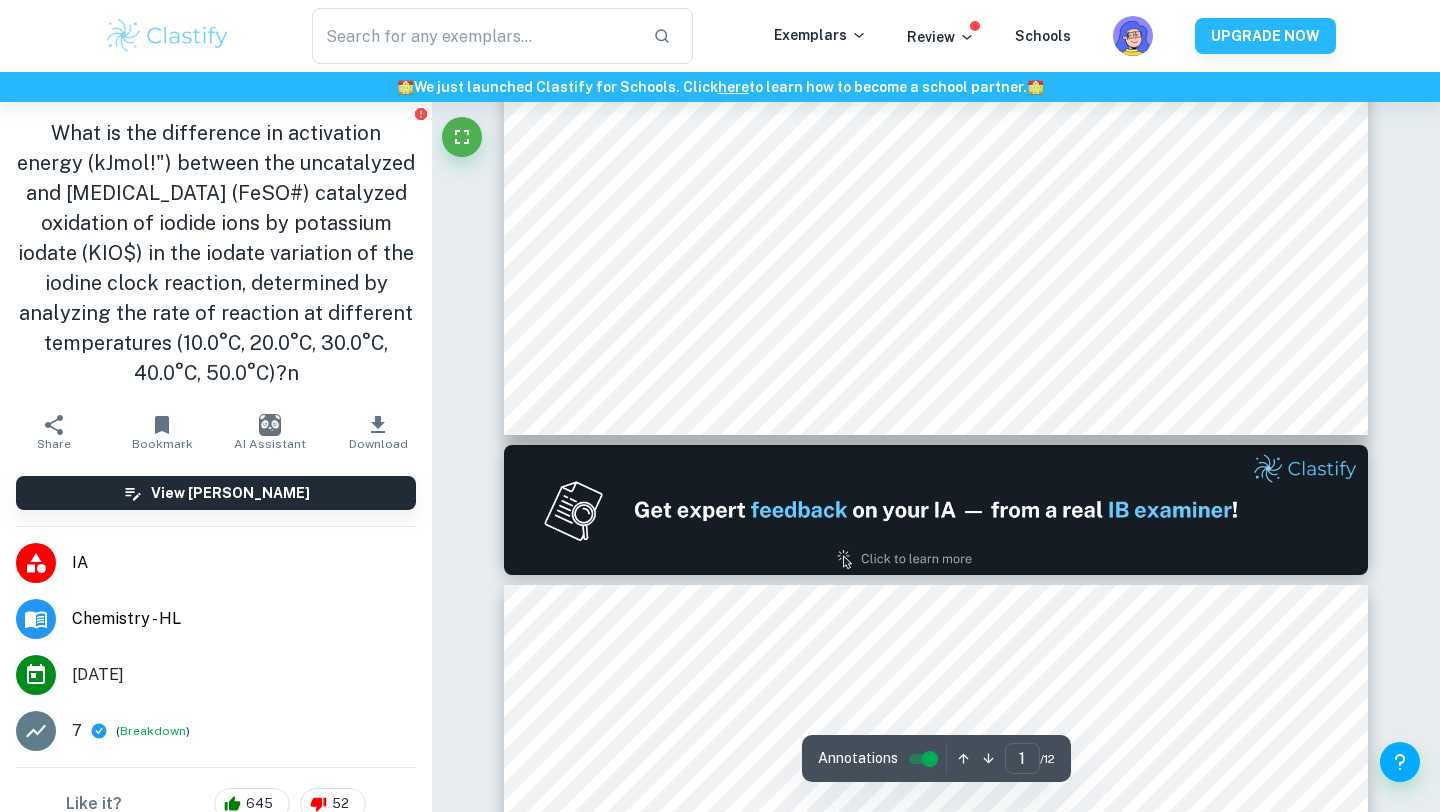 scroll, scrollTop: 870, scrollLeft: 0, axis: vertical 